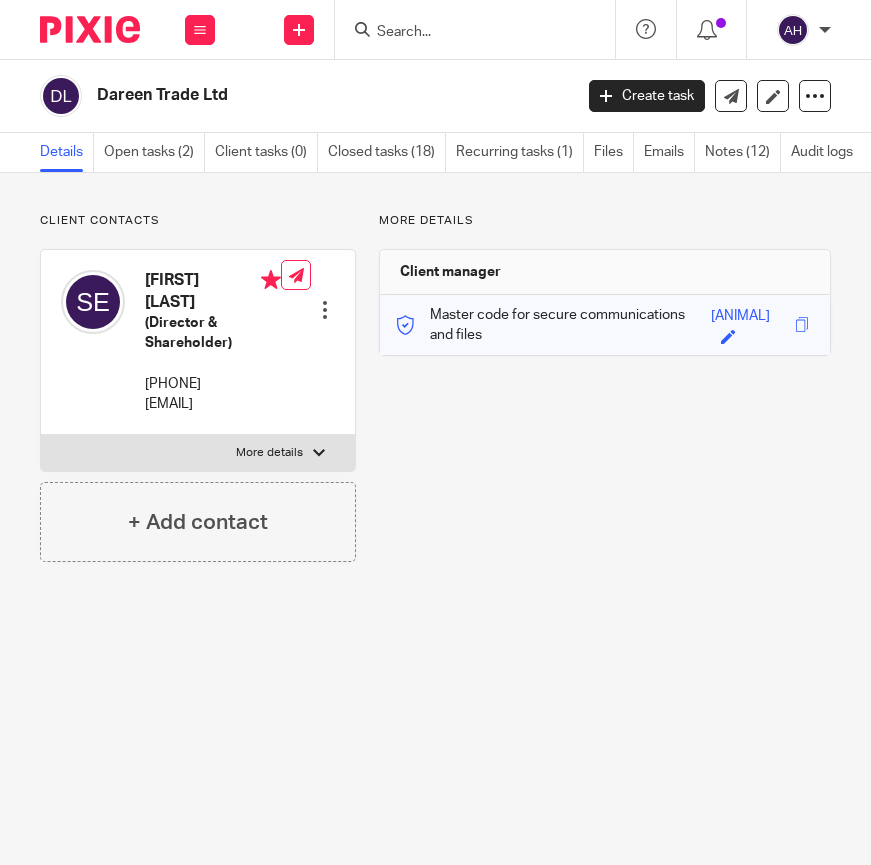 scroll, scrollTop: 0, scrollLeft: 0, axis: both 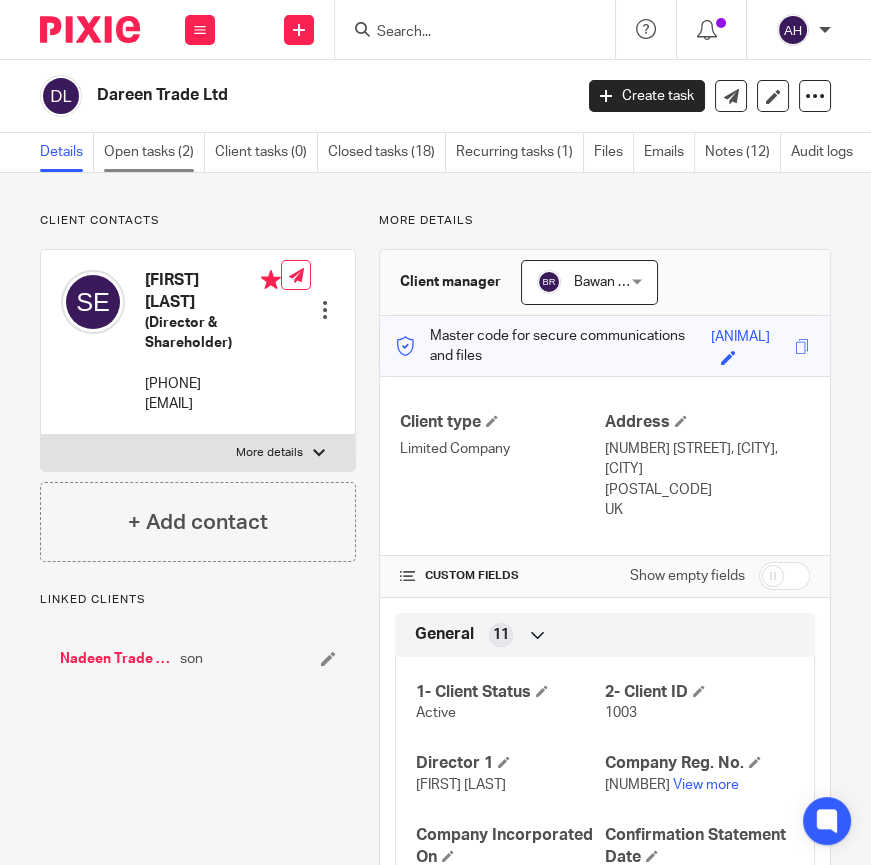 click on "Open tasks (2)" at bounding box center (154, 152) 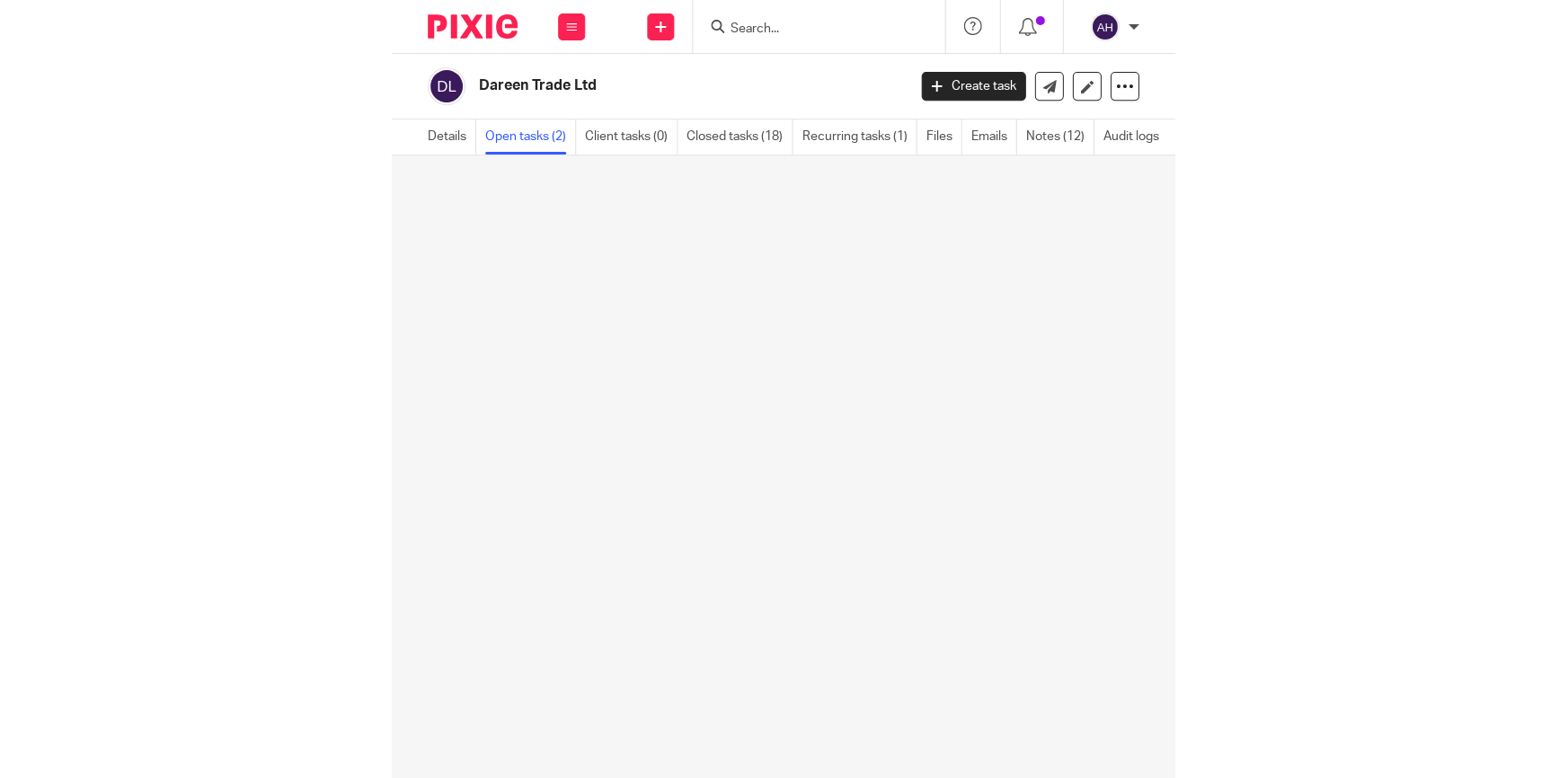 scroll, scrollTop: 0, scrollLeft: 0, axis: both 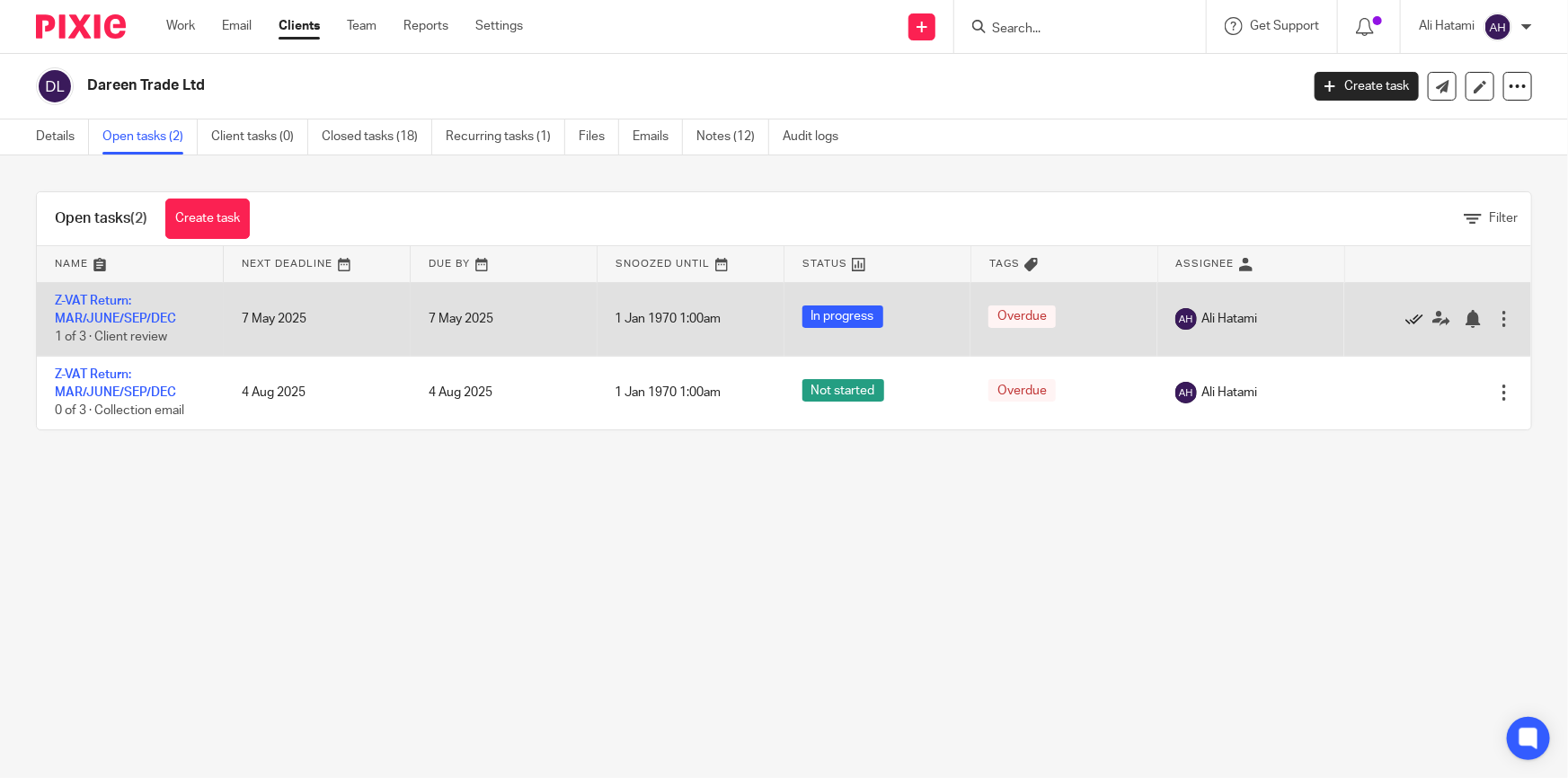 click at bounding box center (1414, 319) 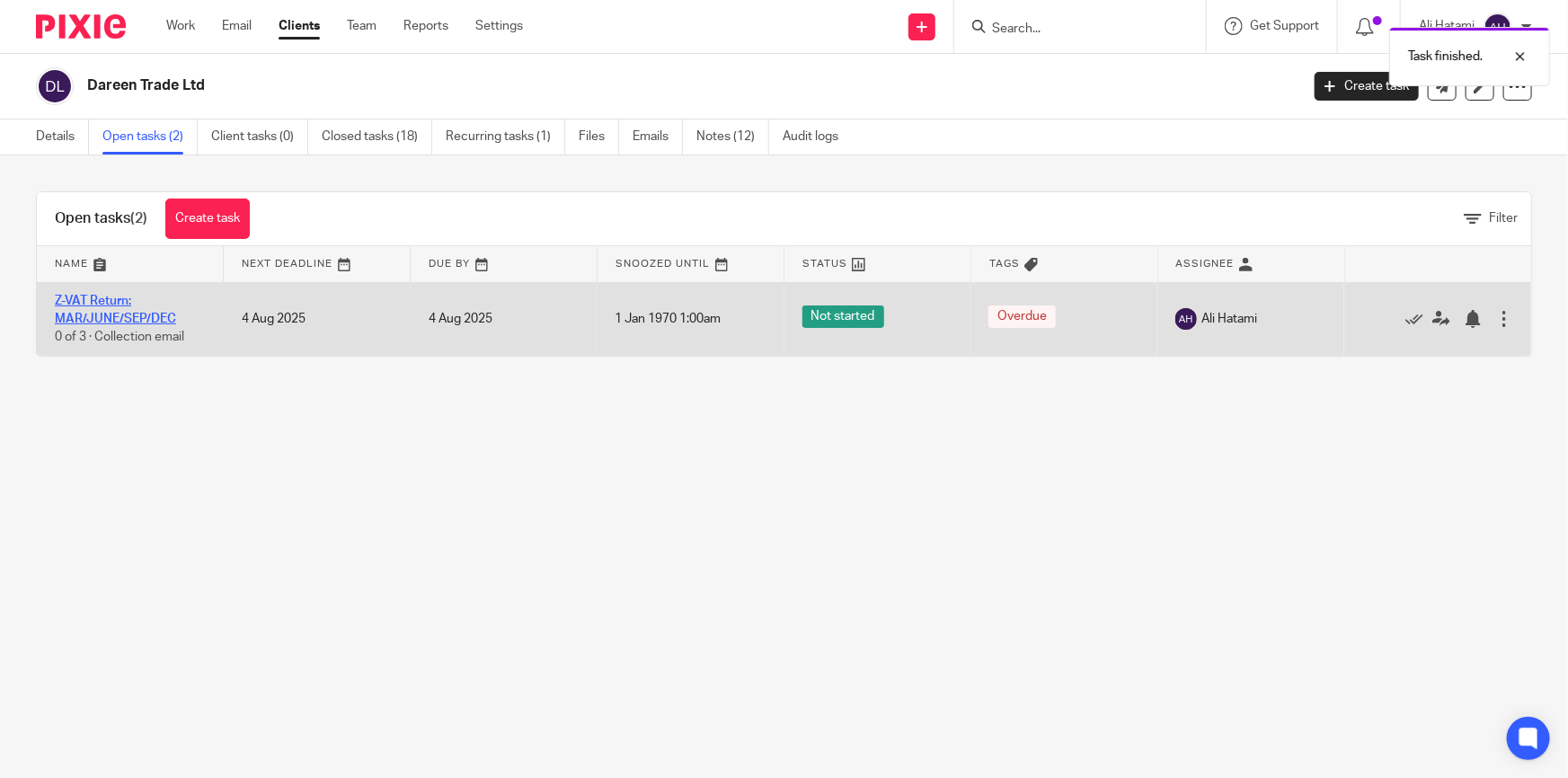click on "Z-VAT Return: MAR/JUNE/SEP/DEC" at bounding box center [115, 310] 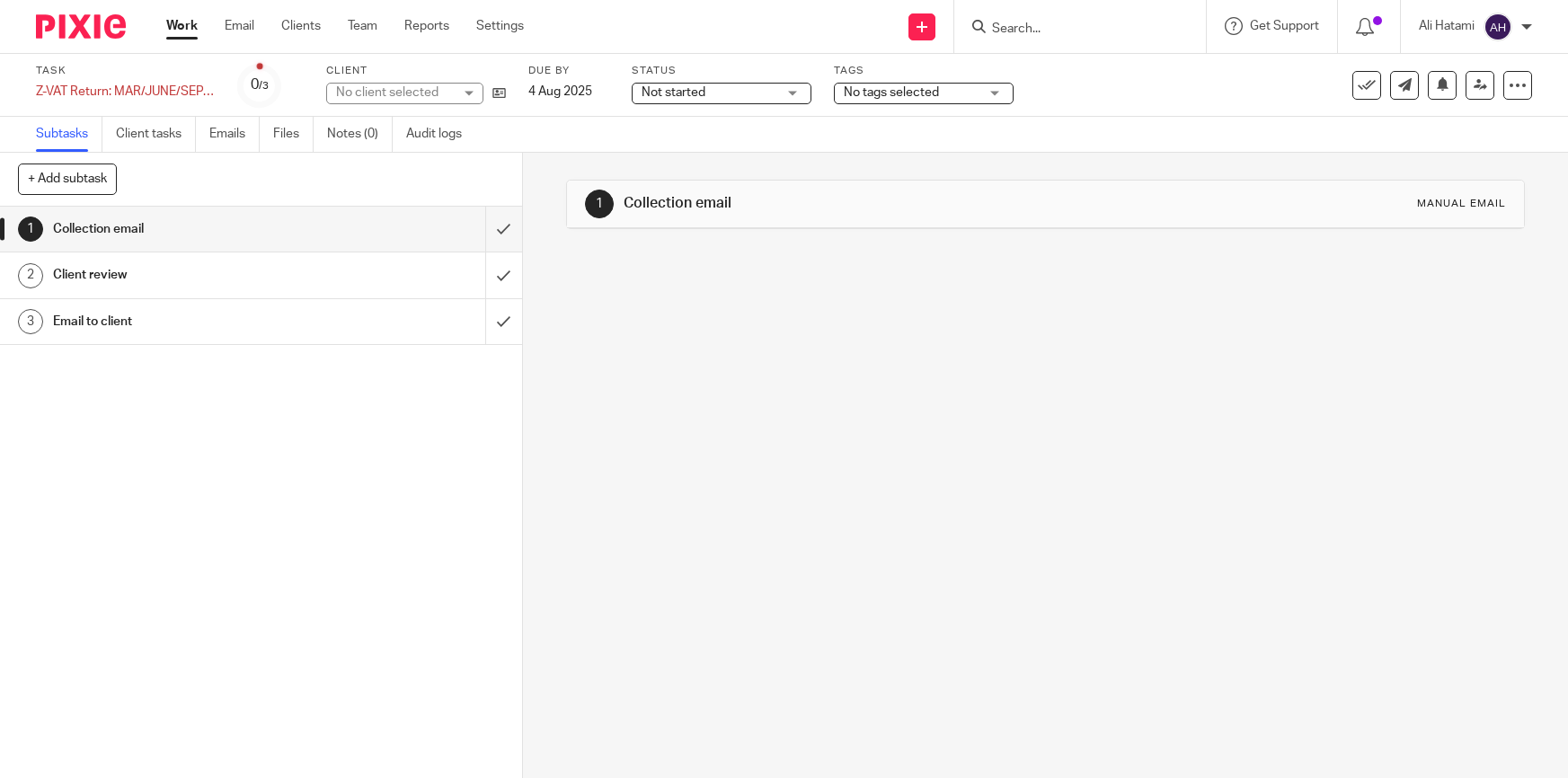 scroll, scrollTop: 0, scrollLeft: 0, axis: both 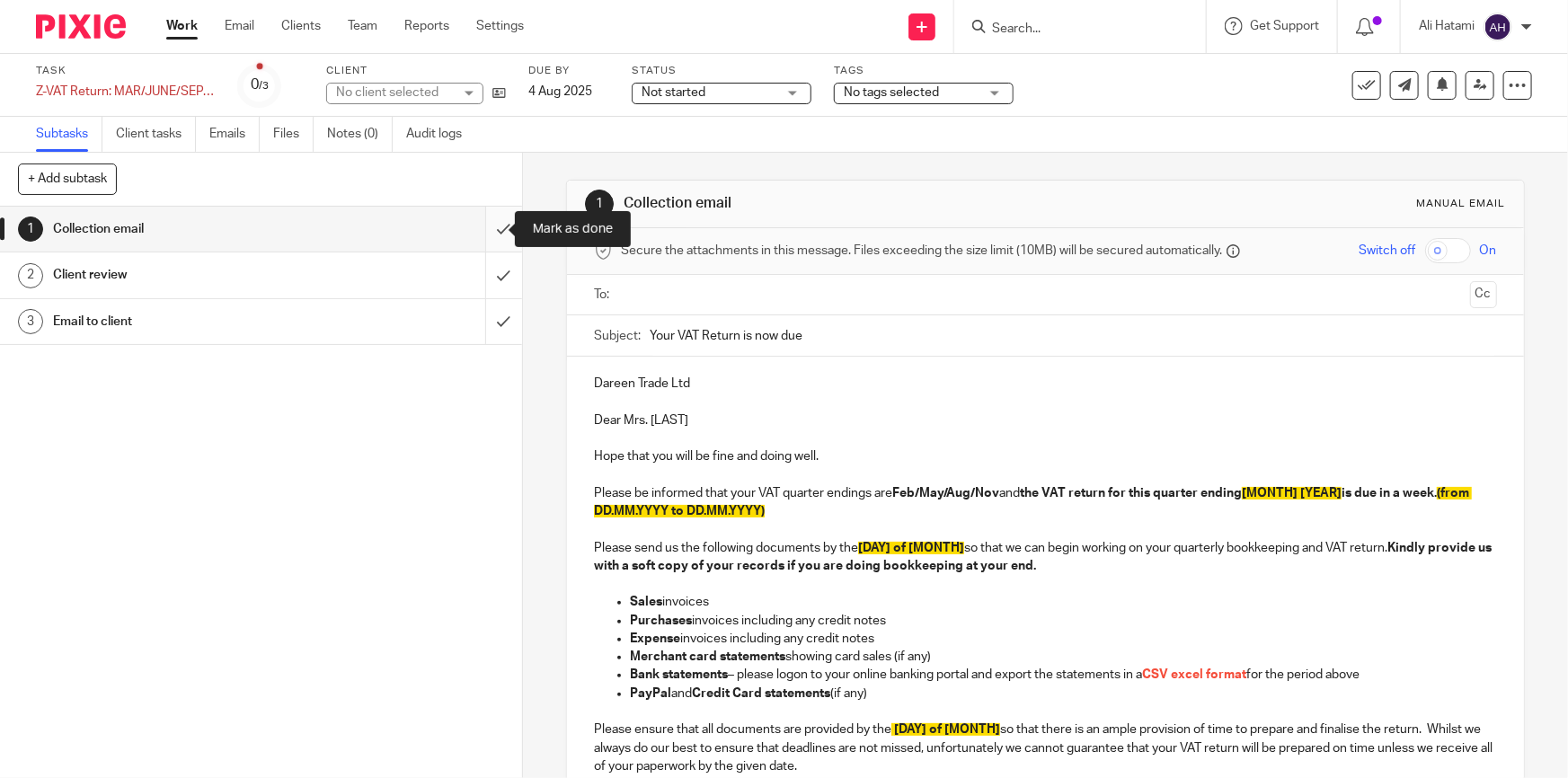 click at bounding box center (261, 229) 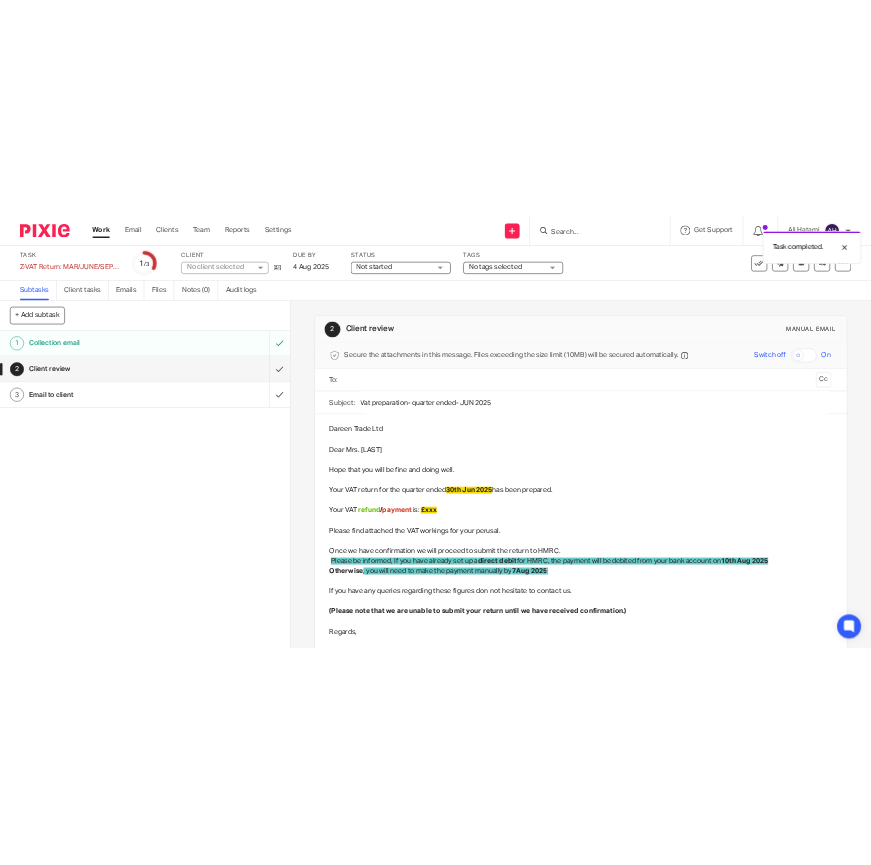 scroll, scrollTop: 0, scrollLeft: 0, axis: both 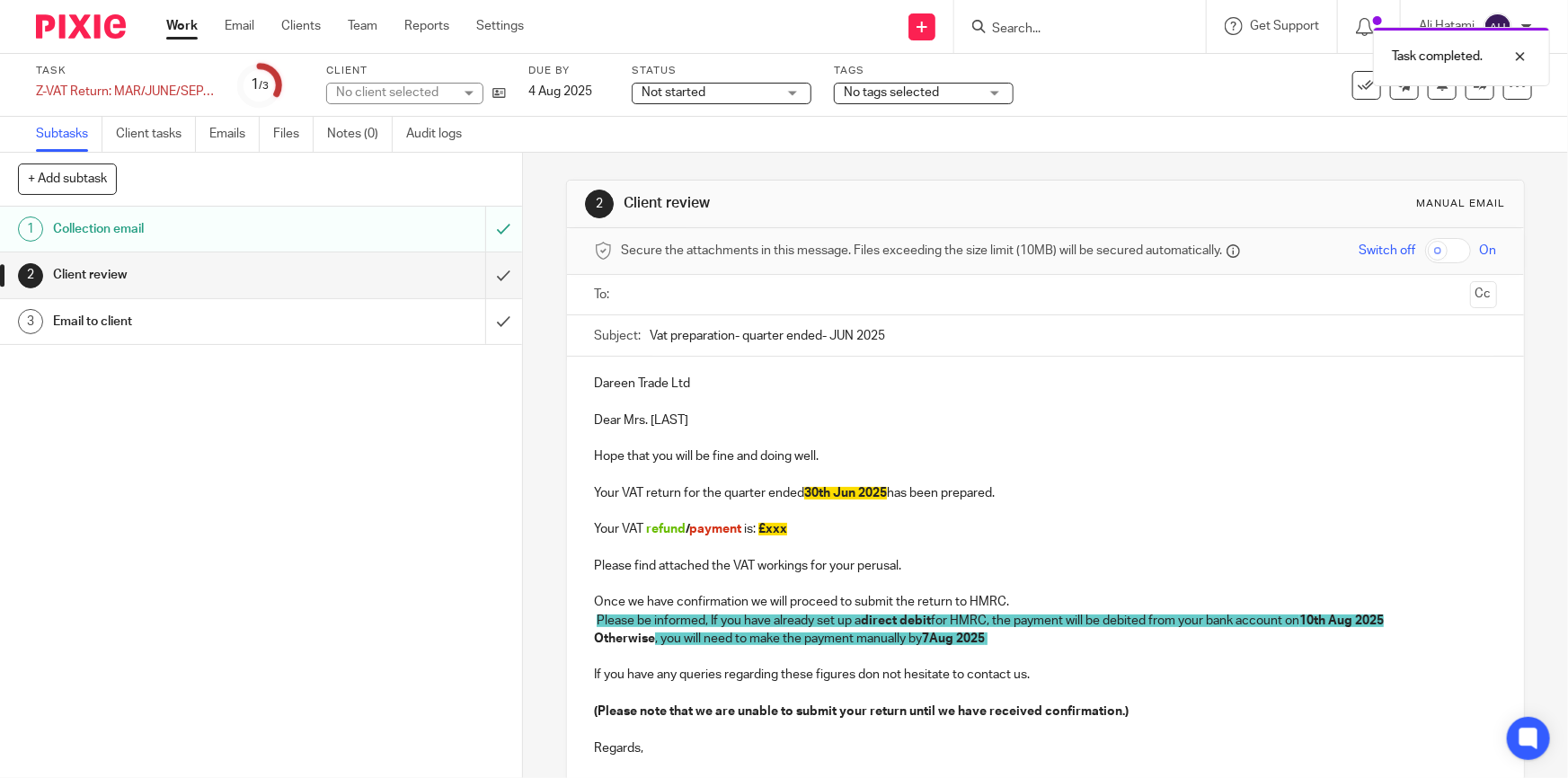 click on "Dear Mrs. [LAST]" at bounding box center [1045, 420] 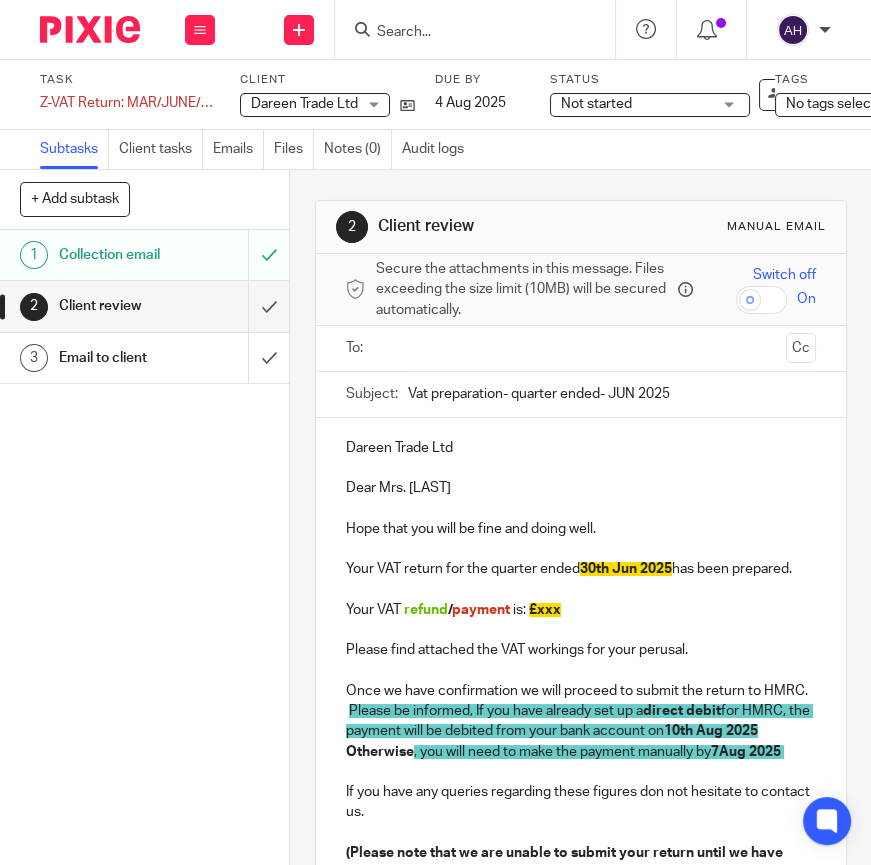 click at bounding box center (580, 348) 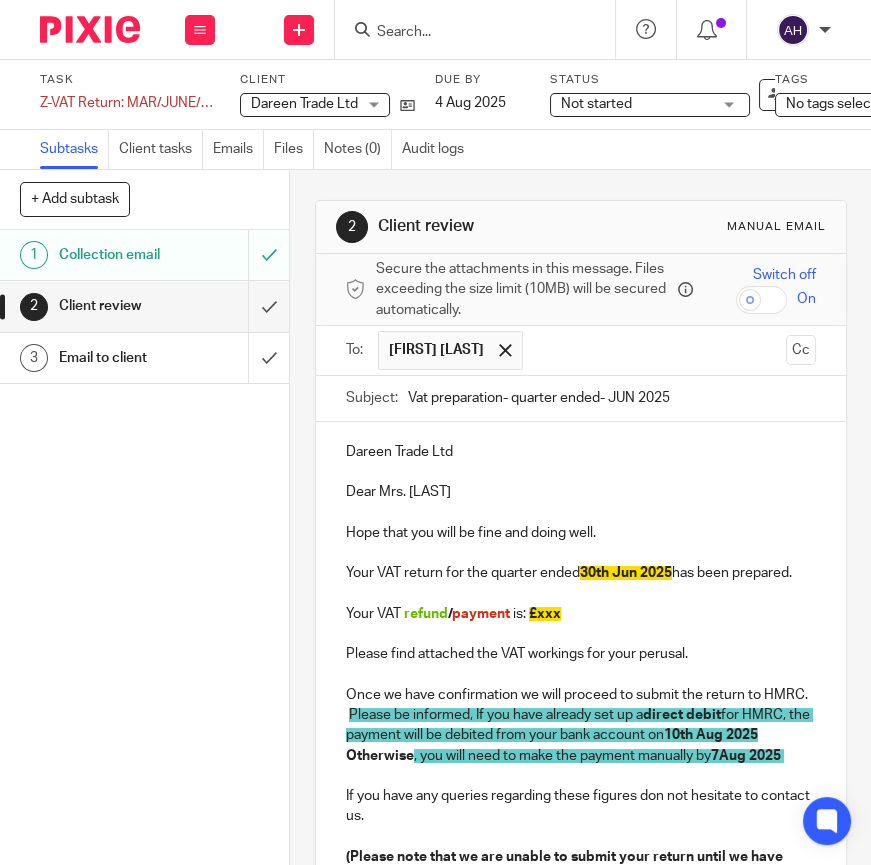 click at bounding box center (581, 472) 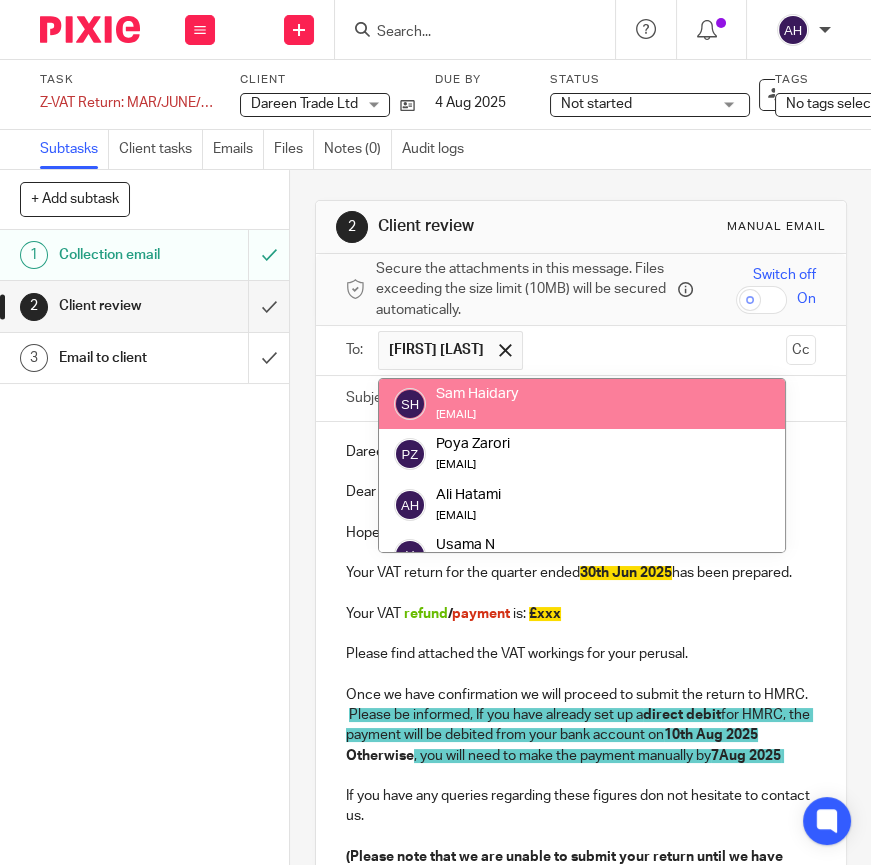 paste on "dareentradeltd@gmail.com" 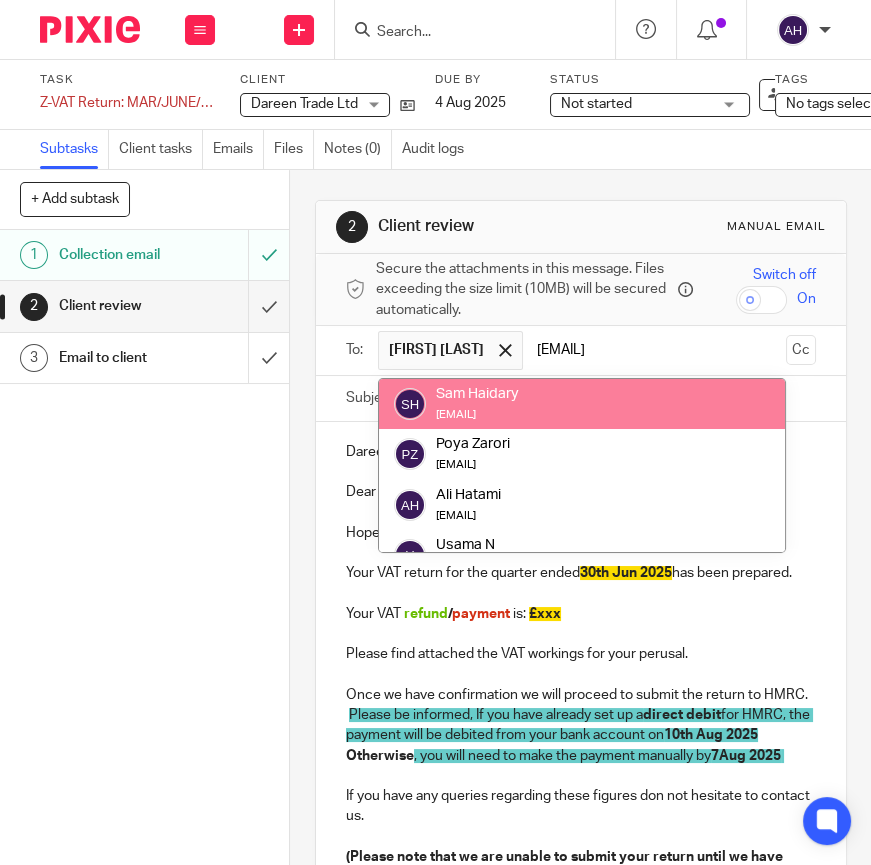 scroll, scrollTop: 0, scrollLeft: 10, axis: horizontal 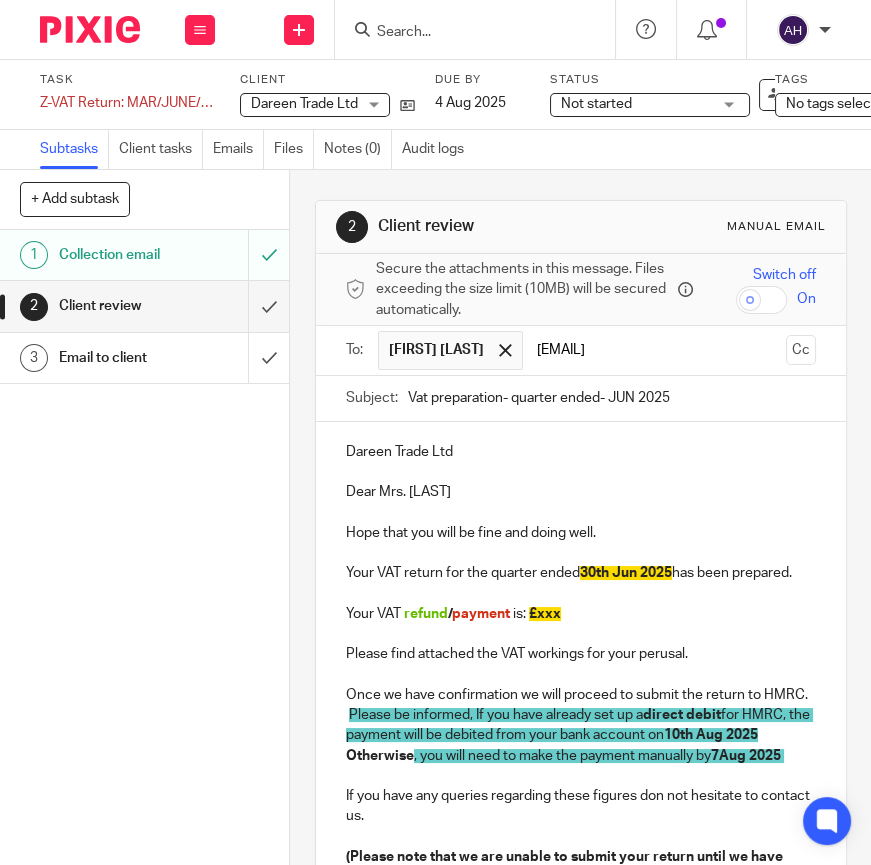 type on "dareentradeltd@gmail.com" 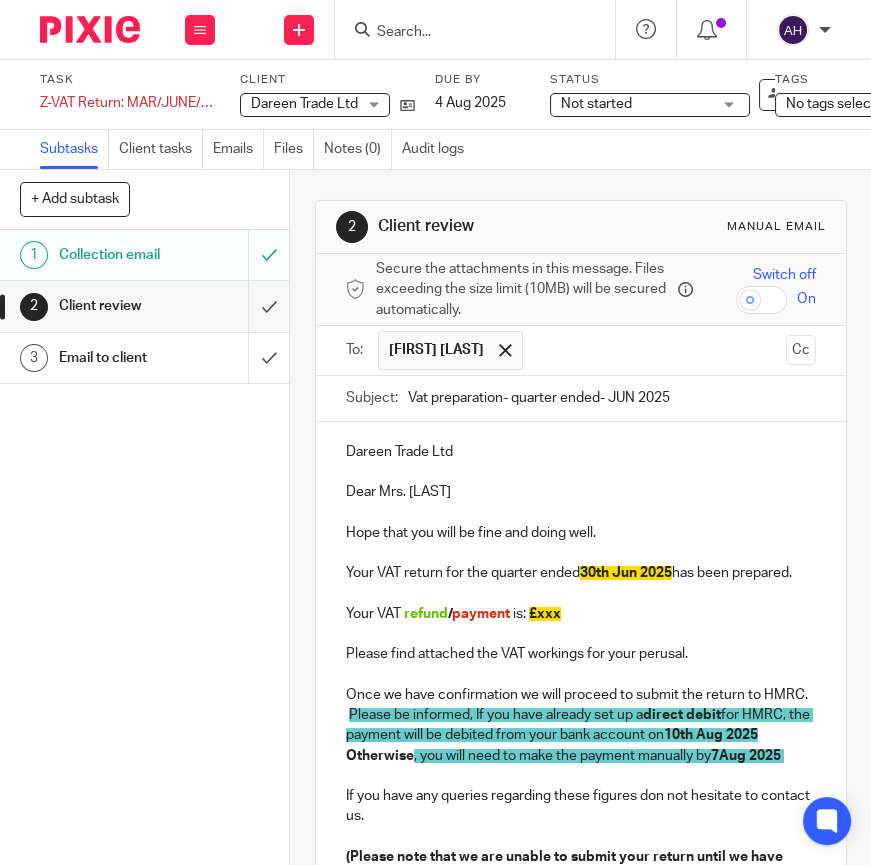 click on "Dareen Trade Ltd" at bounding box center [581, 452] 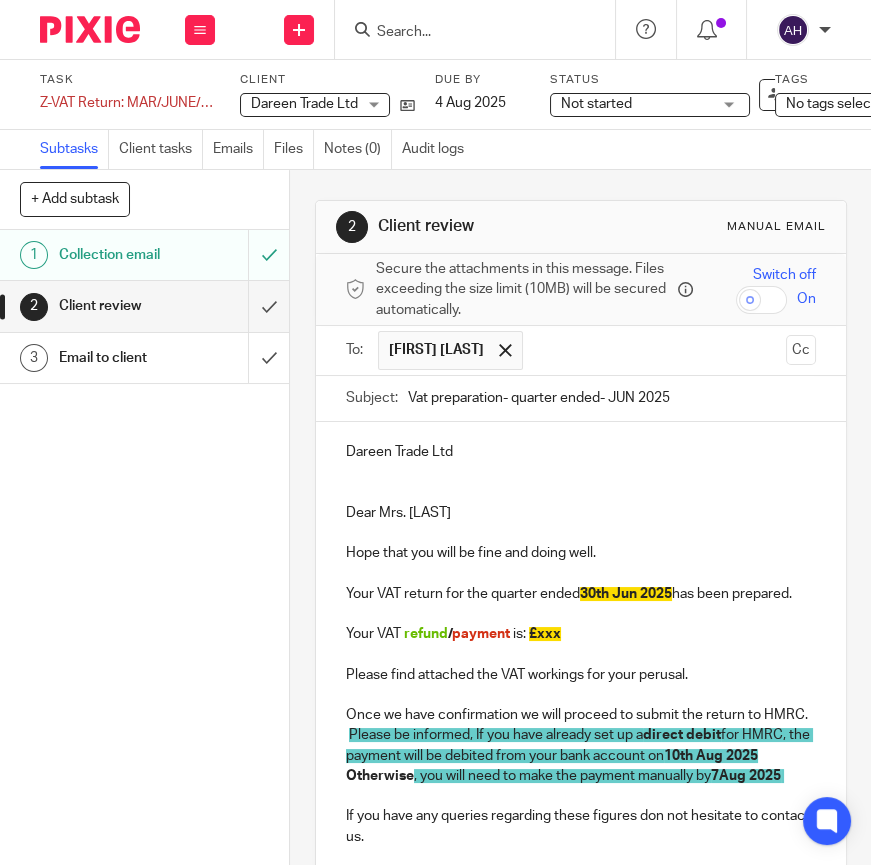 click on "Your VAT   refund / payment   is:    £xxx" at bounding box center [581, 634] 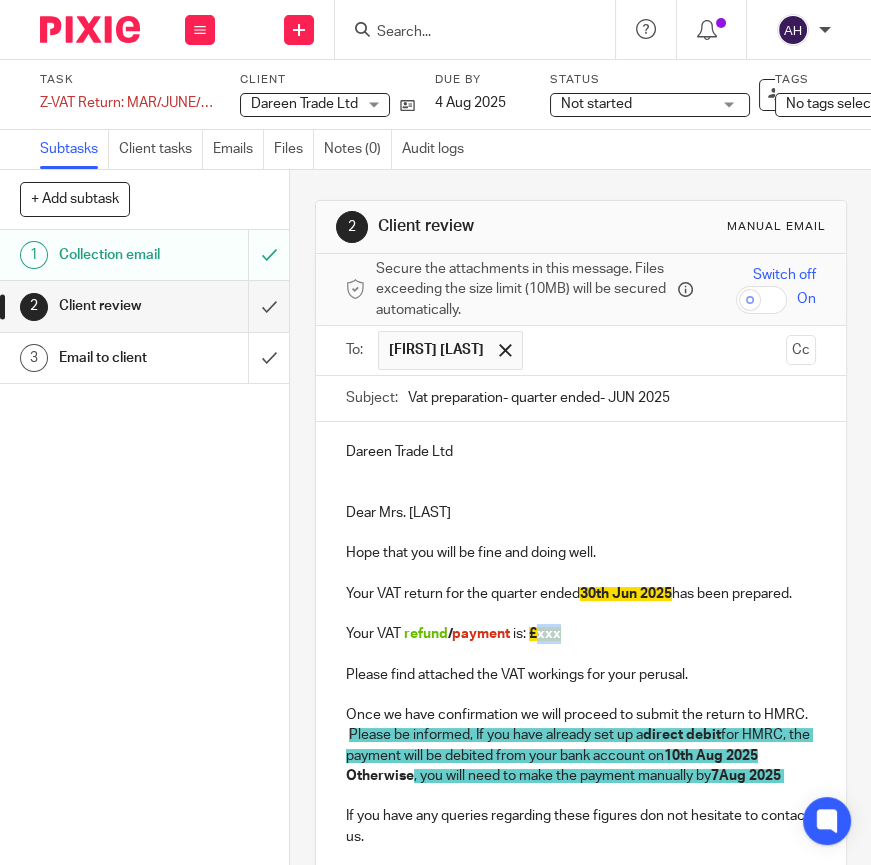 drag, startPoint x: 564, startPoint y: 659, endPoint x: 538, endPoint y: 661, distance: 26.076809 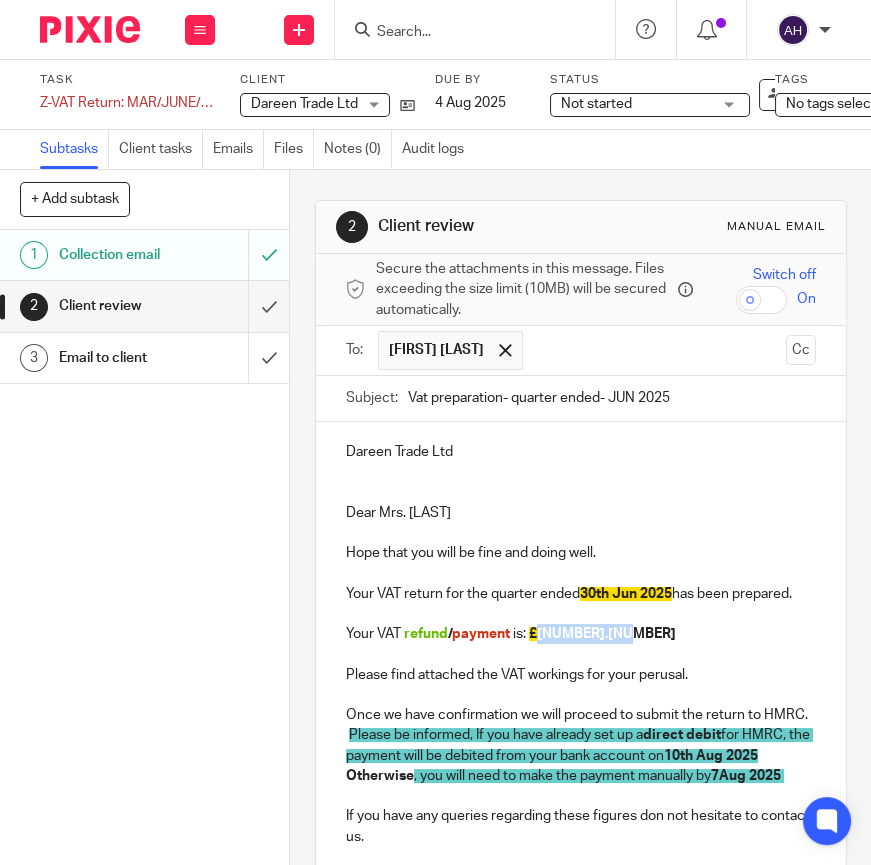 drag, startPoint x: 640, startPoint y: 651, endPoint x: 538, endPoint y: 669, distance: 103.57606 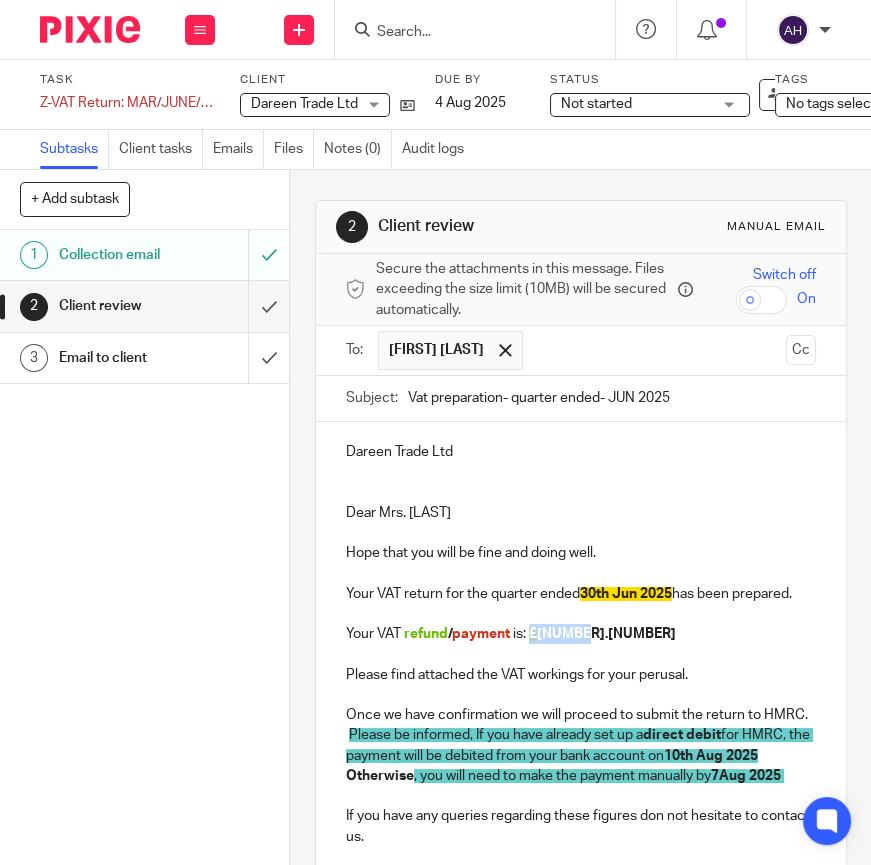 drag, startPoint x: 609, startPoint y: 658, endPoint x: 526, endPoint y: 660, distance: 83.02409 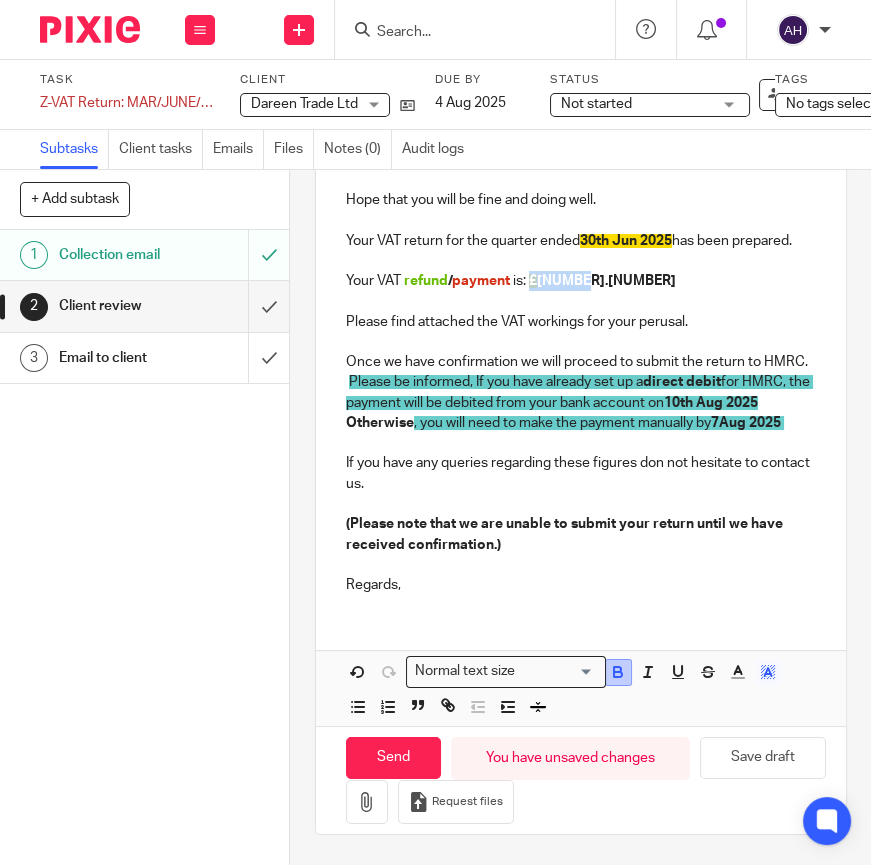 click 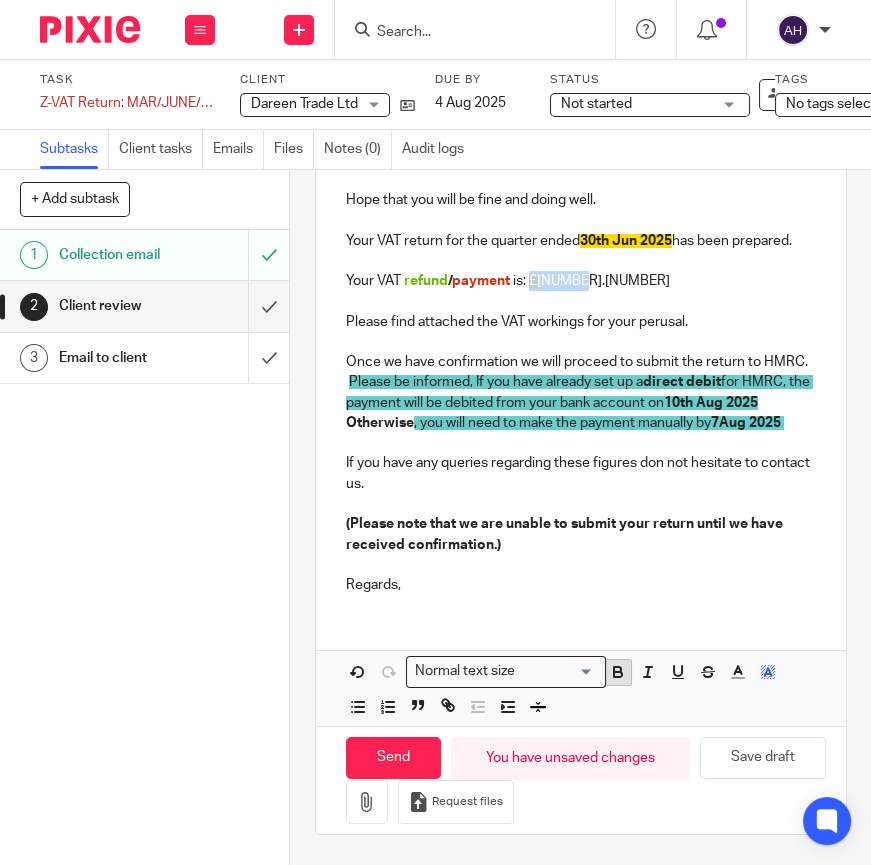 click 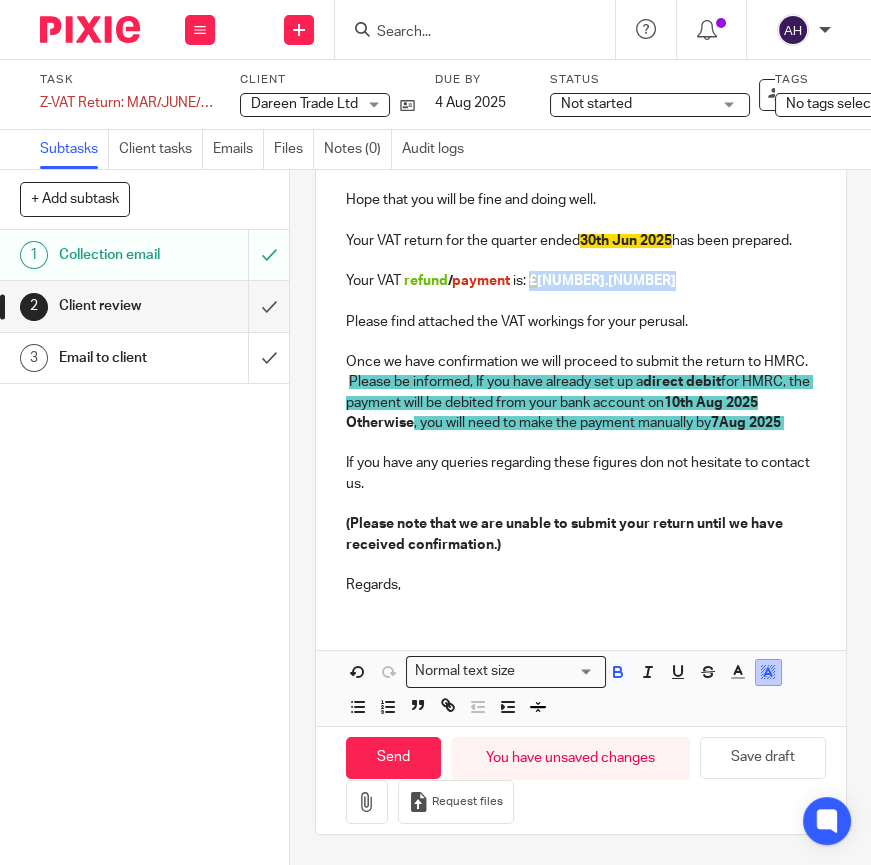 click 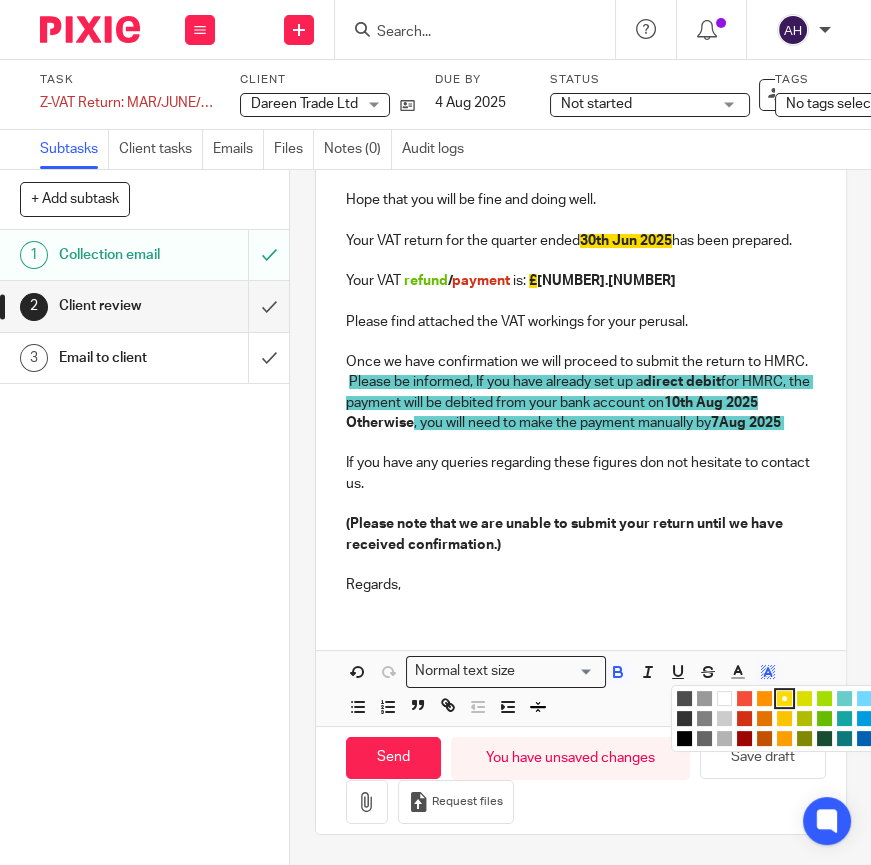 click at bounding box center (784, 698) 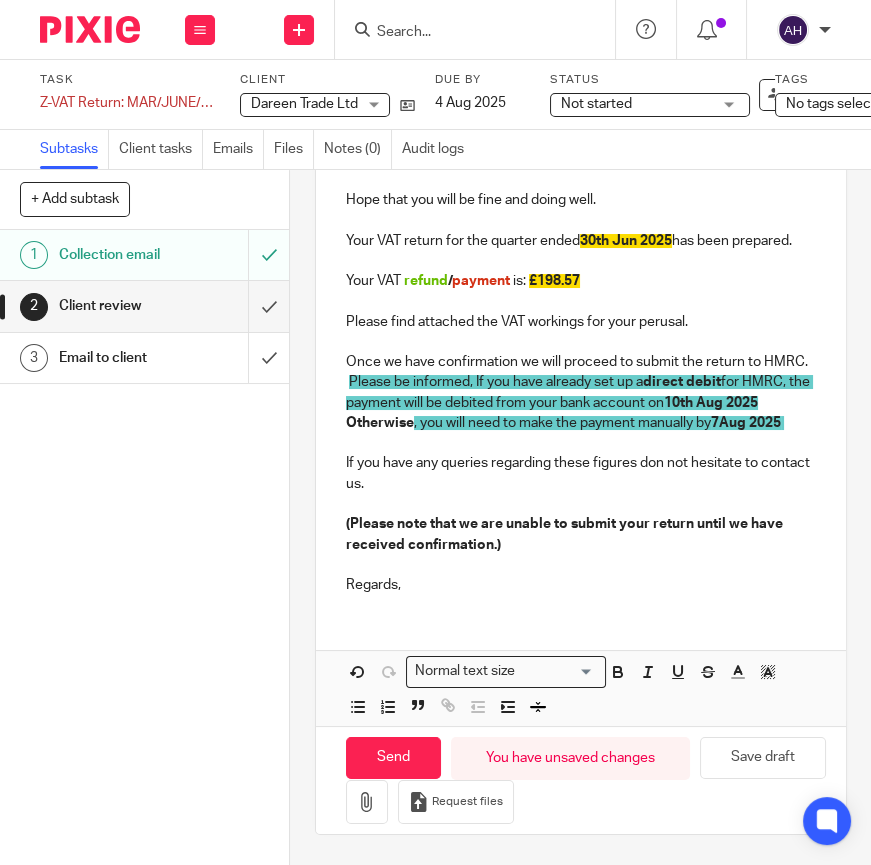 click at bounding box center [581, 443] 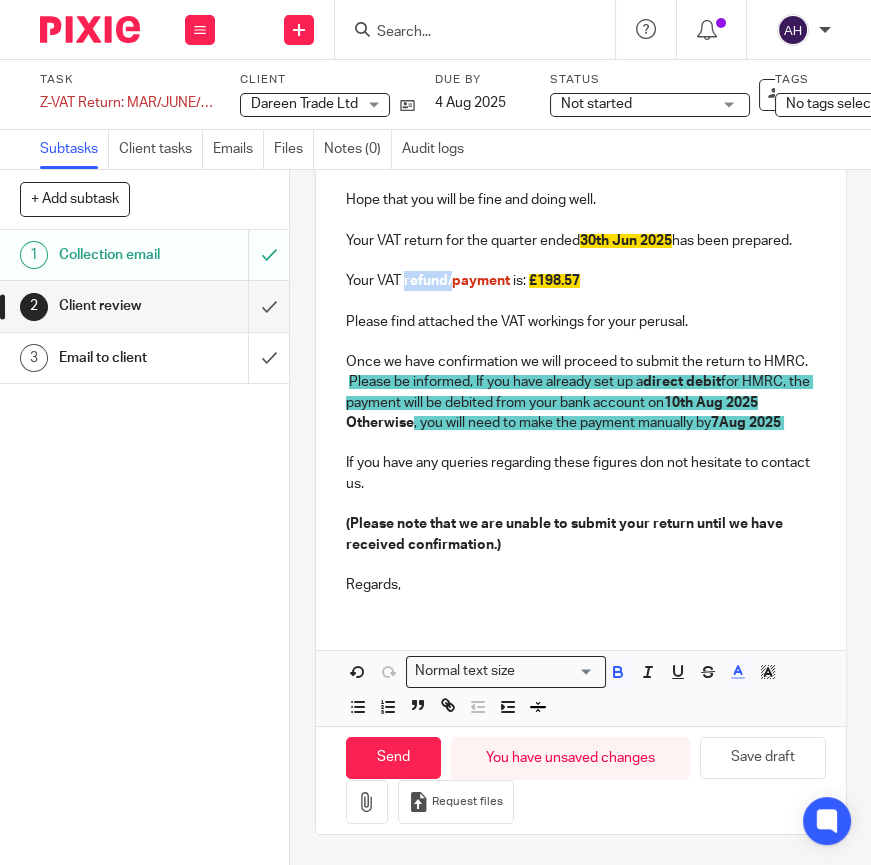 drag, startPoint x: 448, startPoint y: 247, endPoint x: 399, endPoint y: 251, distance: 49.162994 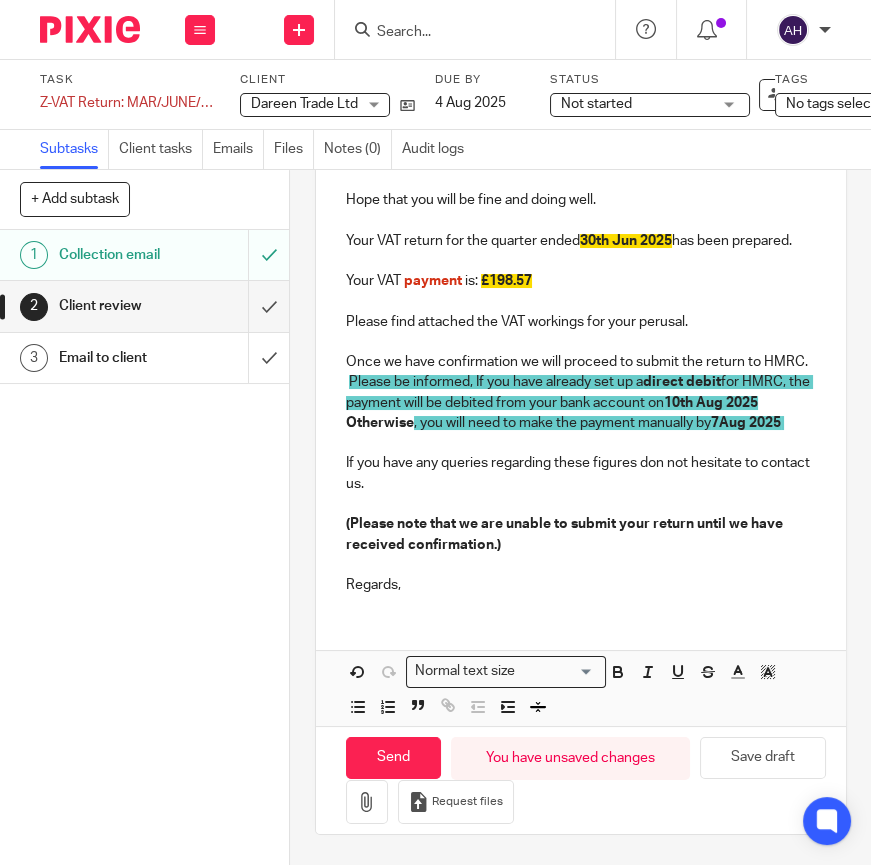 click on "If you have any queries regarding these figures don not hesitate to contact us." at bounding box center (581, 473) 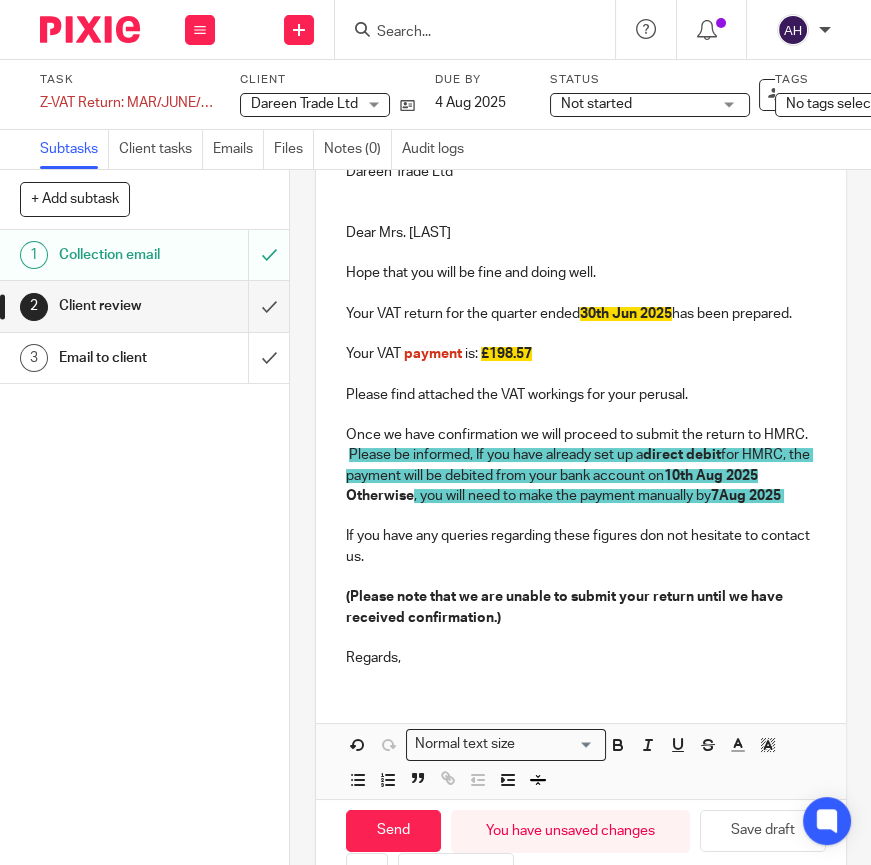 scroll, scrollTop: 414, scrollLeft: 0, axis: vertical 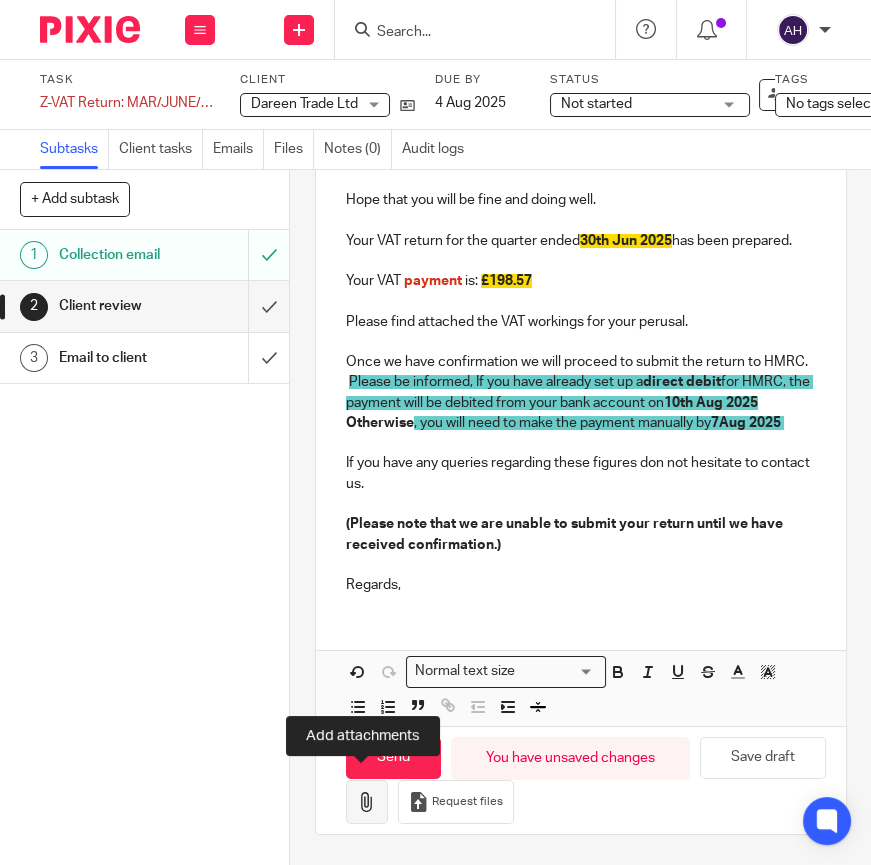 click at bounding box center [367, 802] 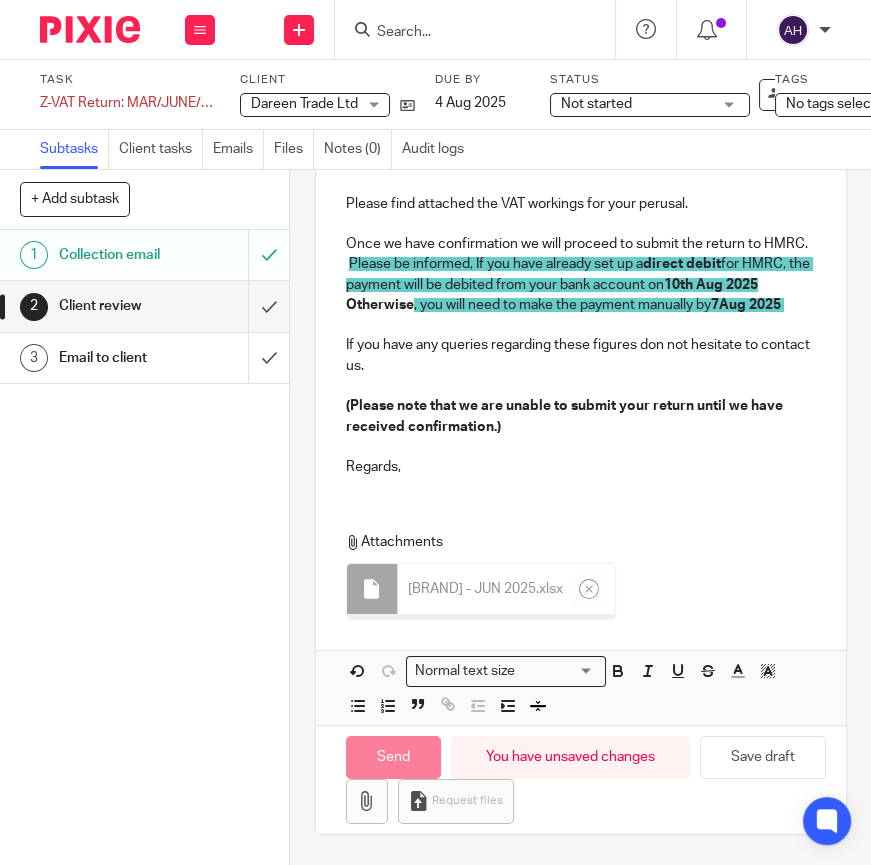 scroll, scrollTop: 527, scrollLeft: 0, axis: vertical 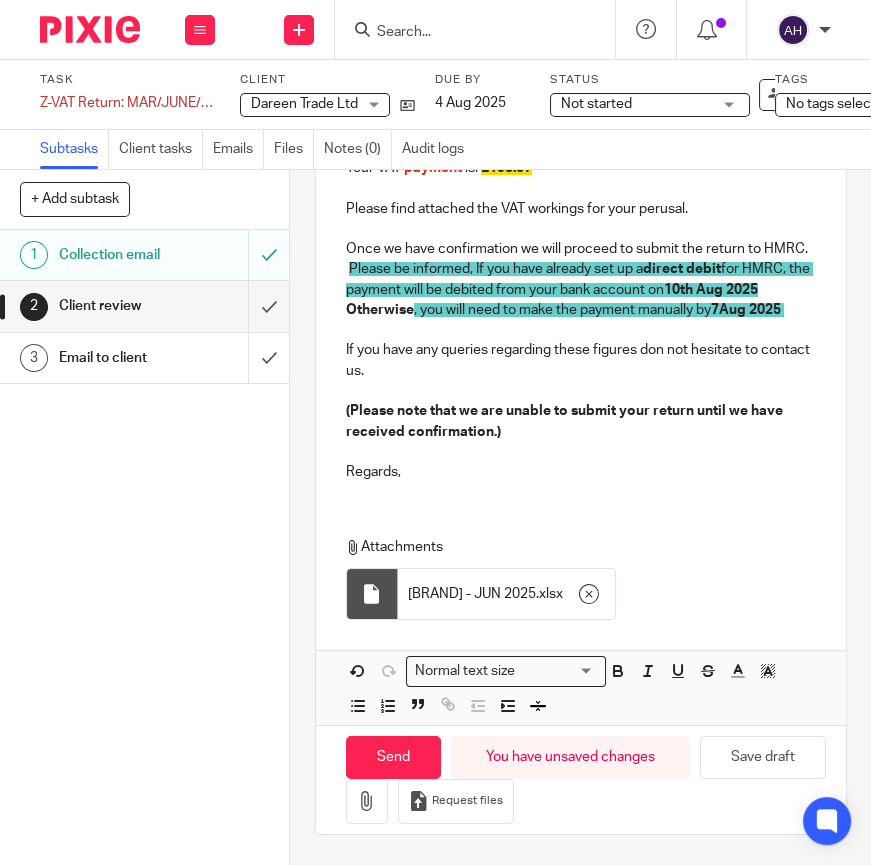 drag, startPoint x: 401, startPoint y: 746, endPoint x: 574, endPoint y: 425, distance: 364.6505 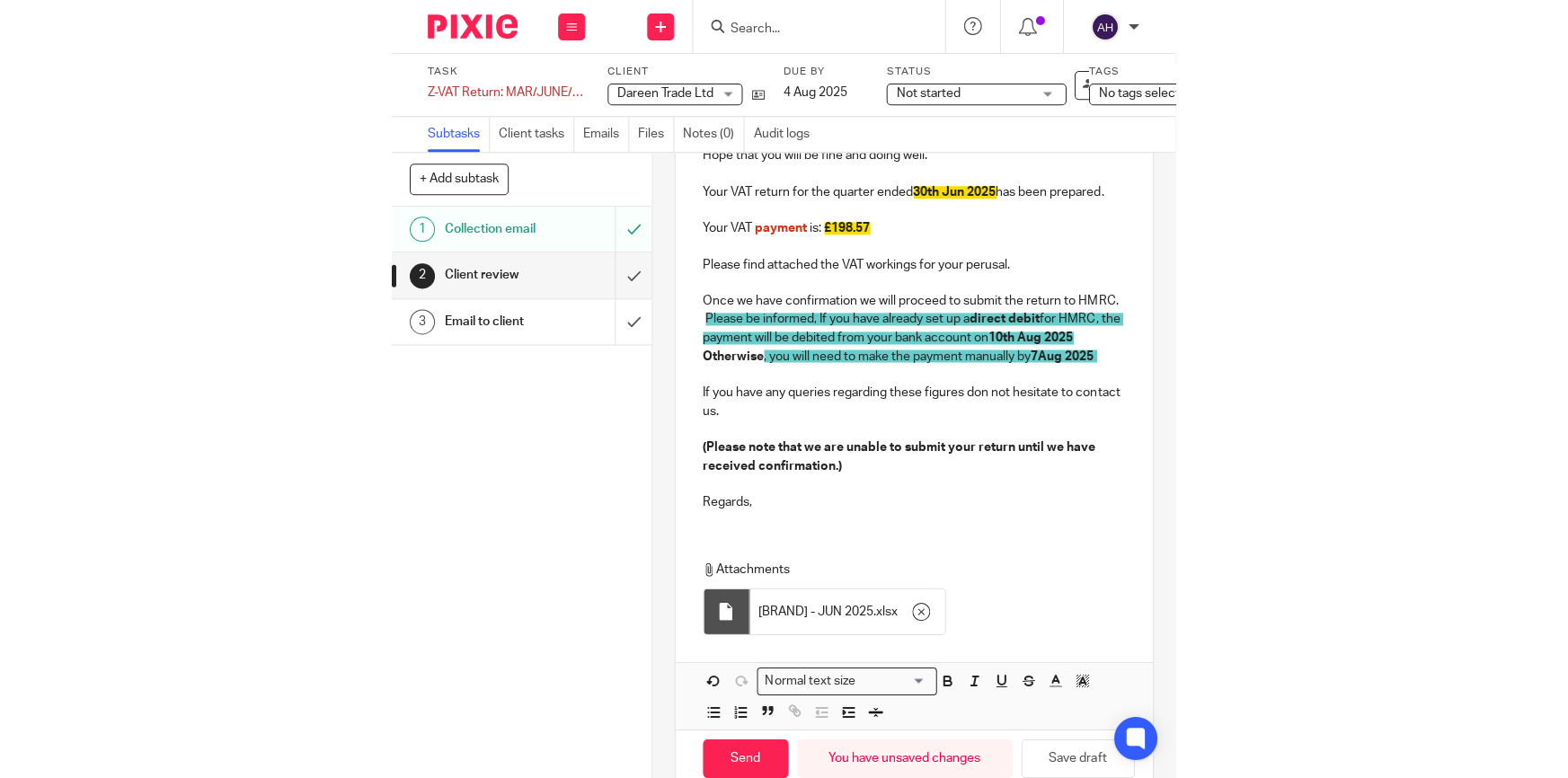 scroll, scrollTop: 473, scrollLeft: 0, axis: vertical 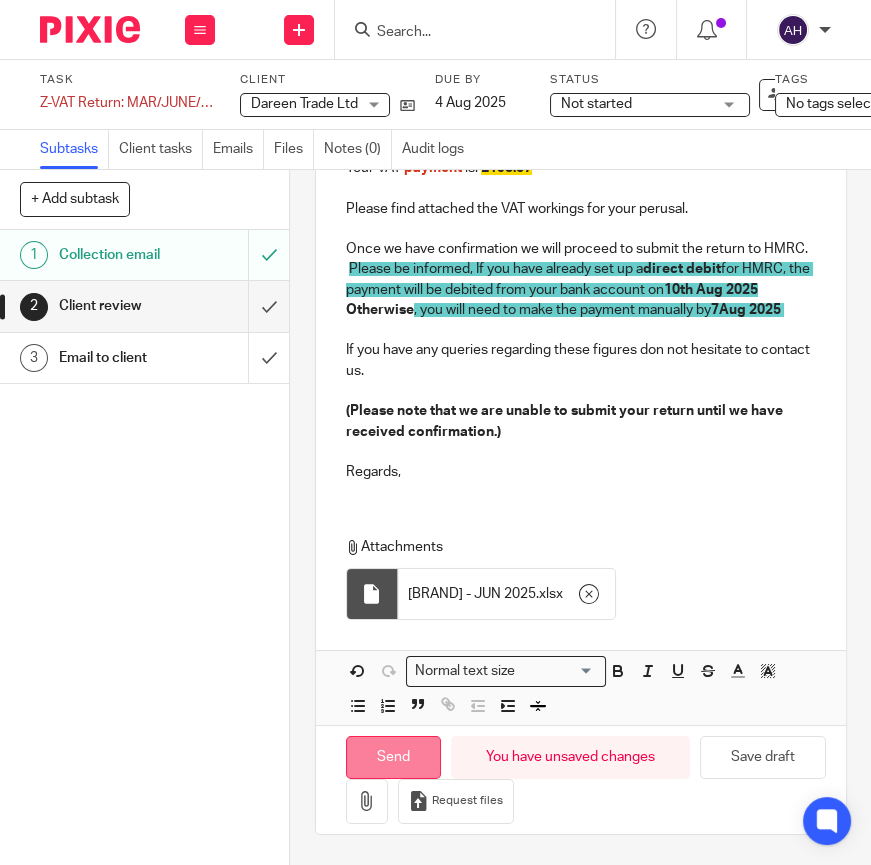 click on "Send" at bounding box center (393, 757) 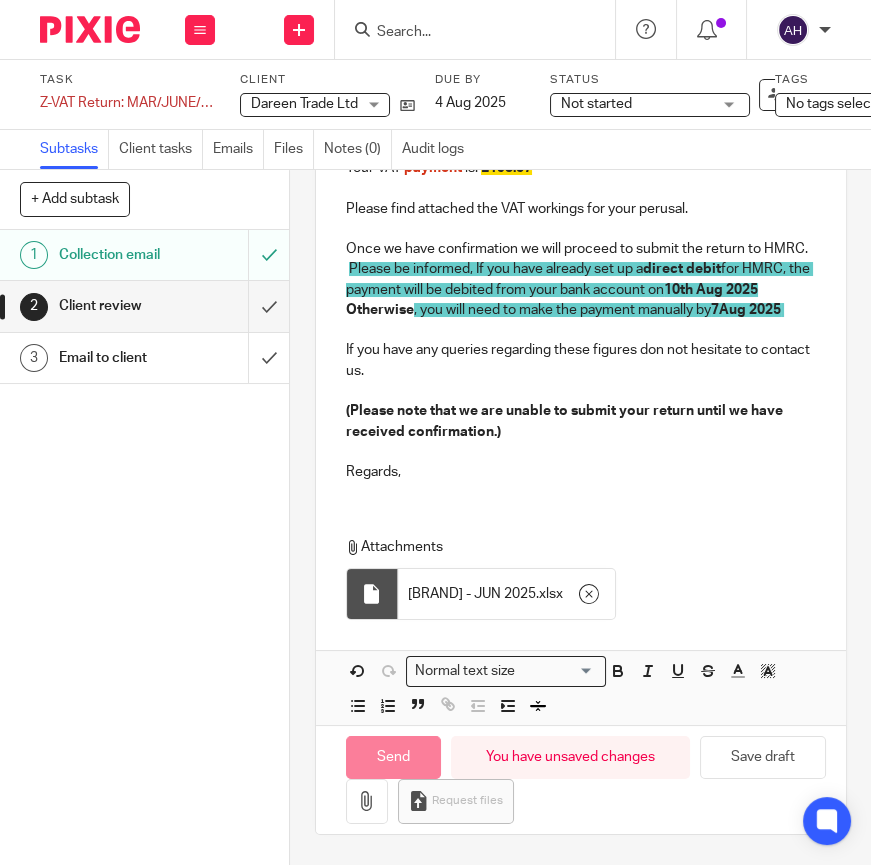 type on "Sent" 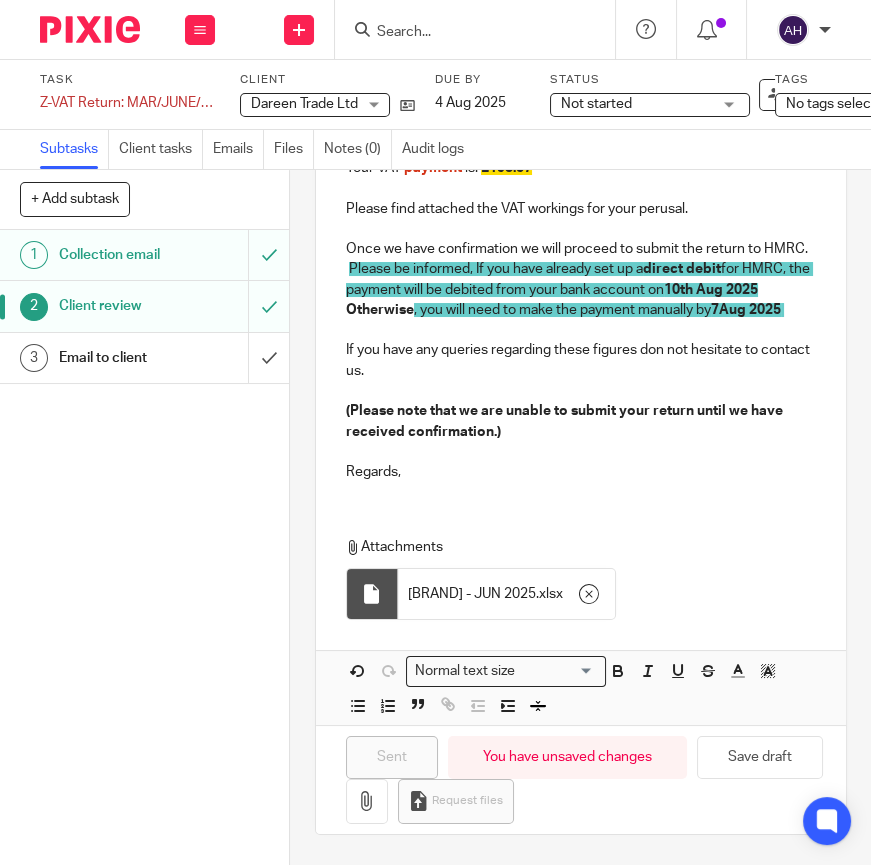 click at bounding box center (465, 33) 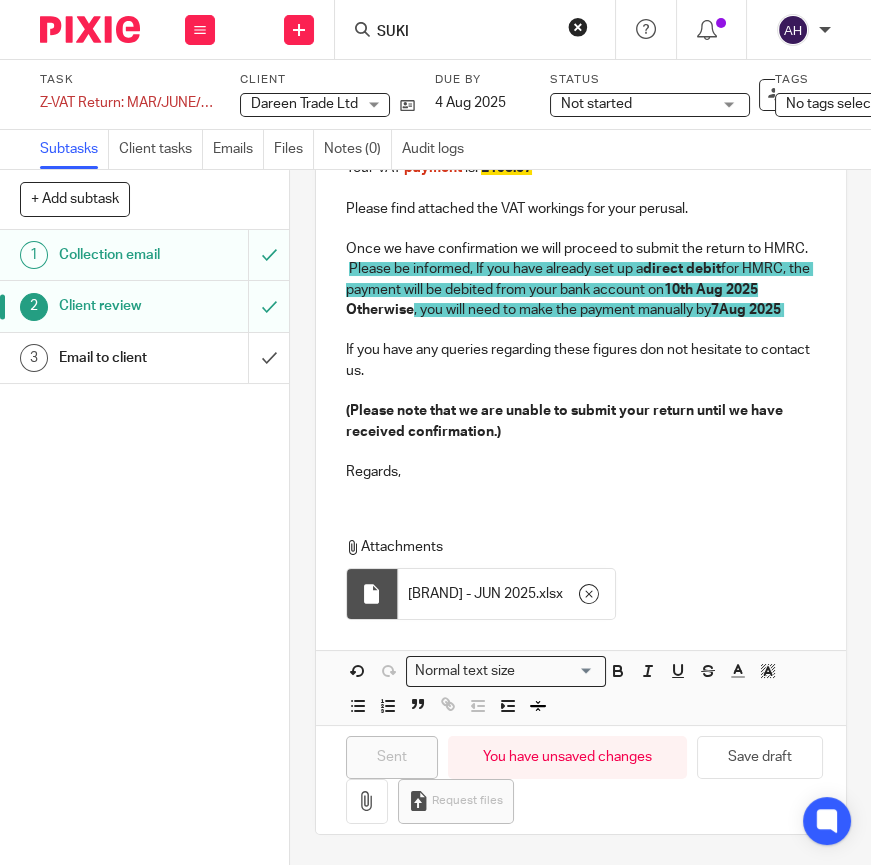 type on "SUKI" 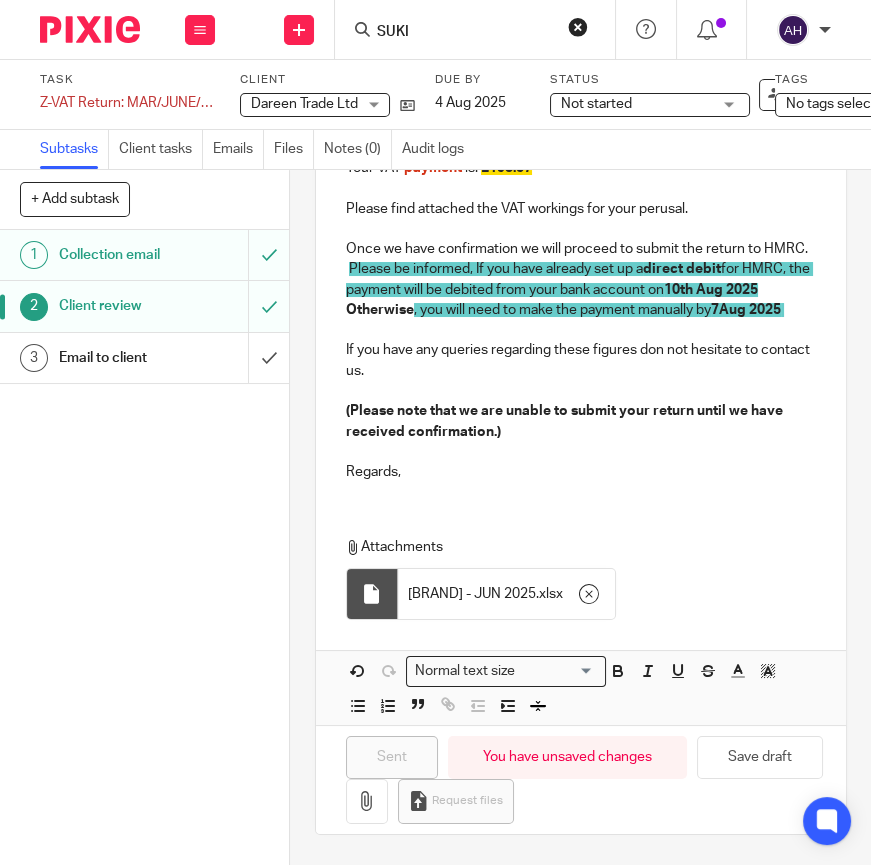 click at bounding box center [0, 0] 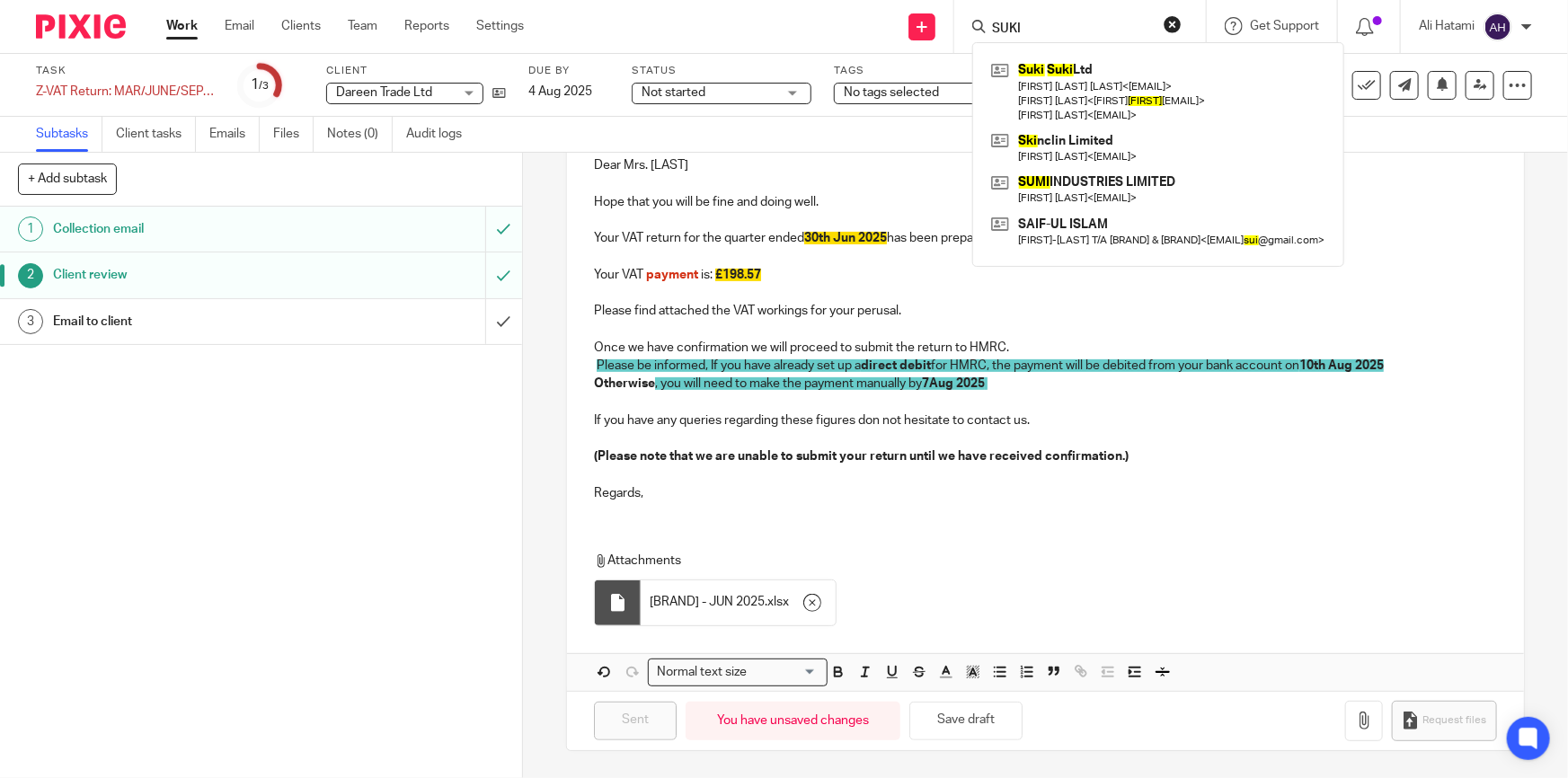 scroll, scrollTop: 275, scrollLeft: 0, axis: vertical 